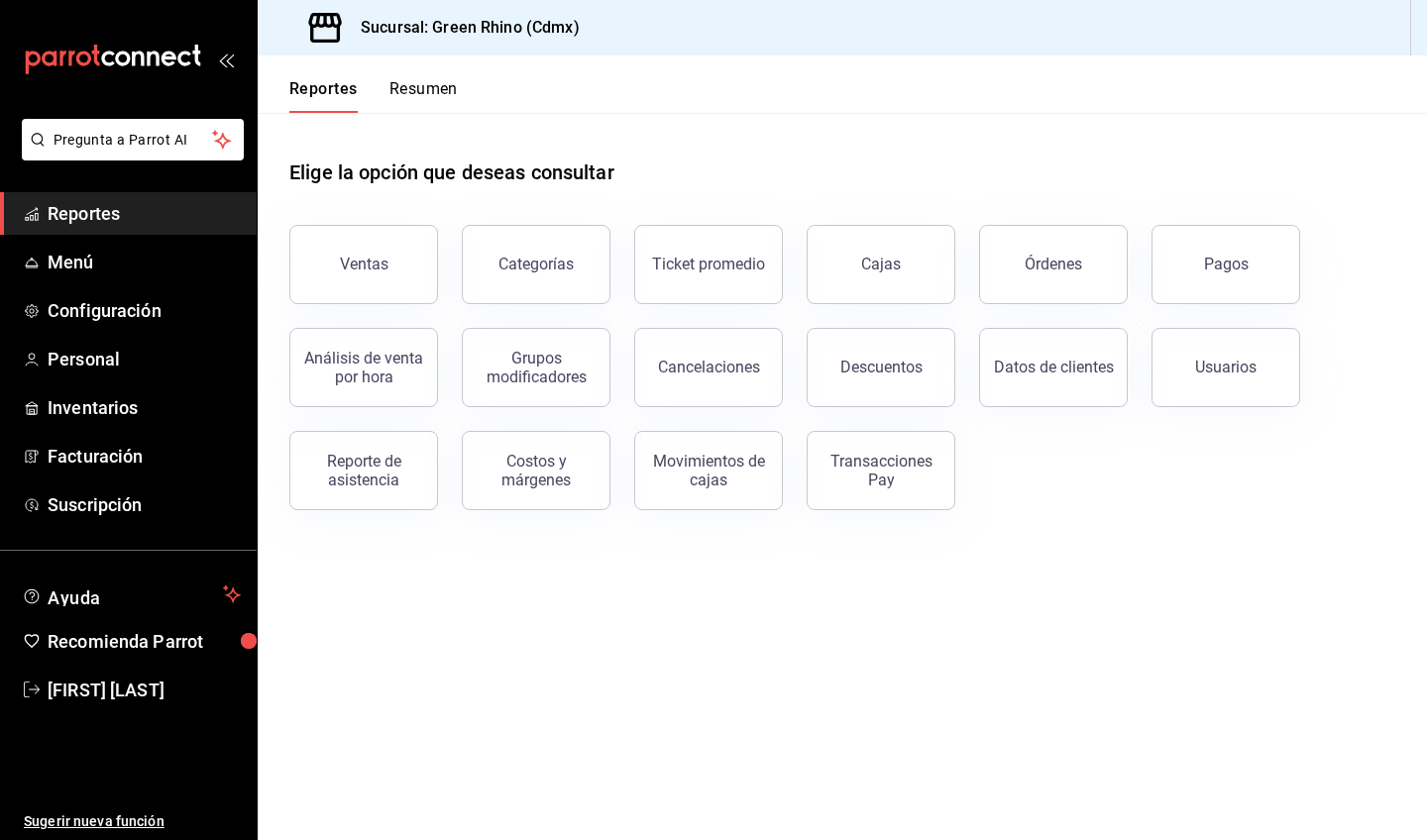 scroll, scrollTop: 0, scrollLeft: 0, axis: both 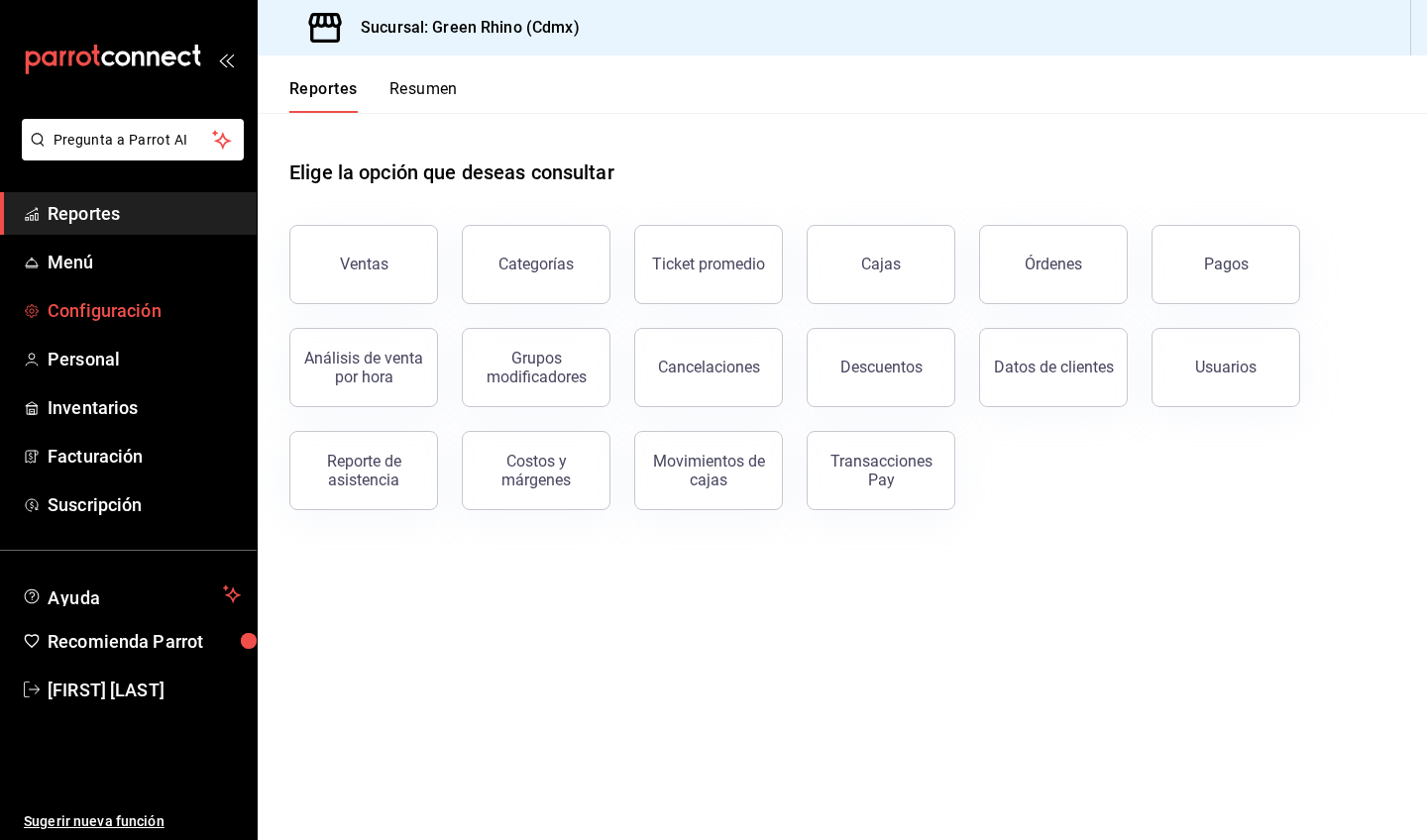 click on "Configuración" at bounding box center (144, 310) 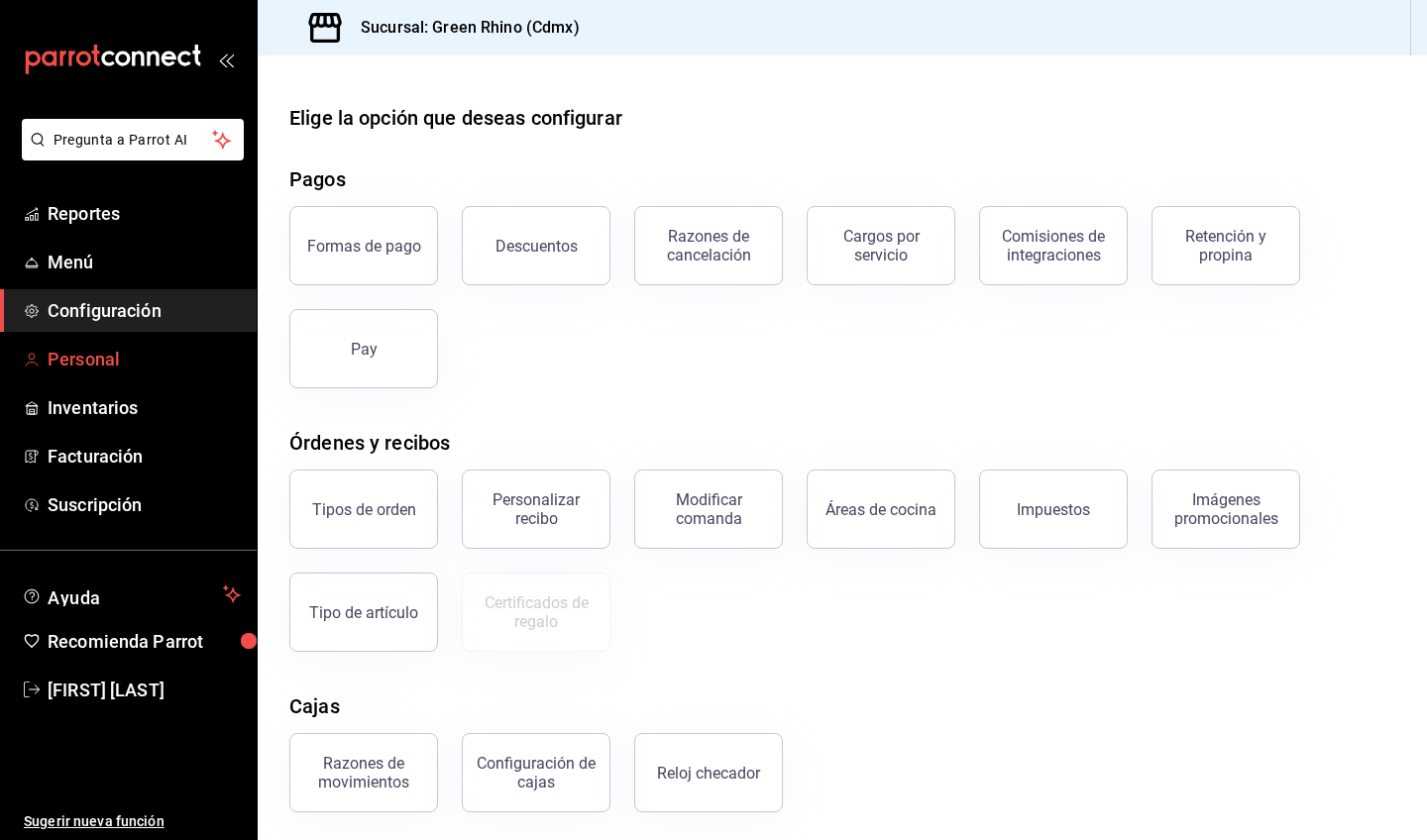 click on "Personal" at bounding box center (144, 359) 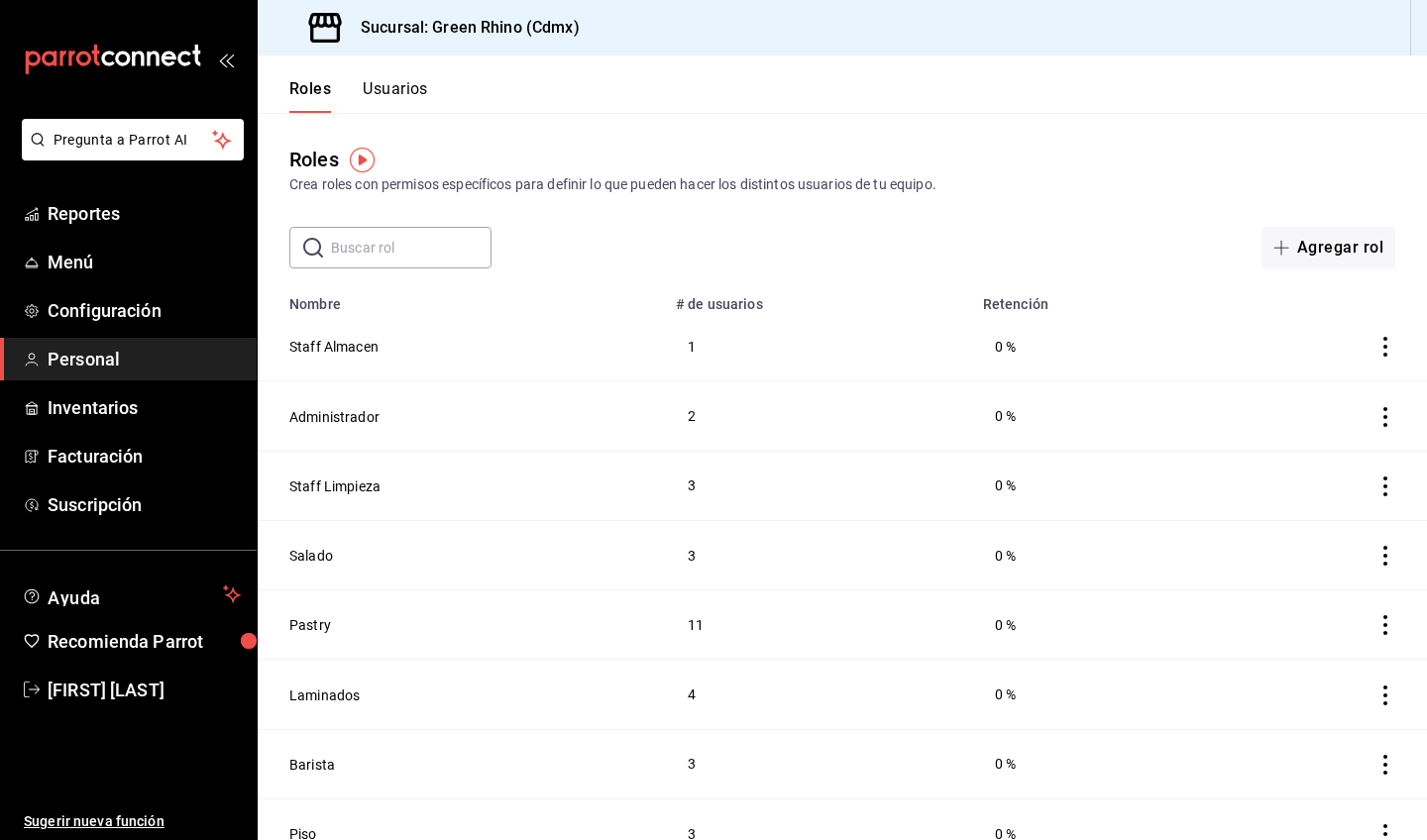 click on "Usuarios" at bounding box center (395, 96) 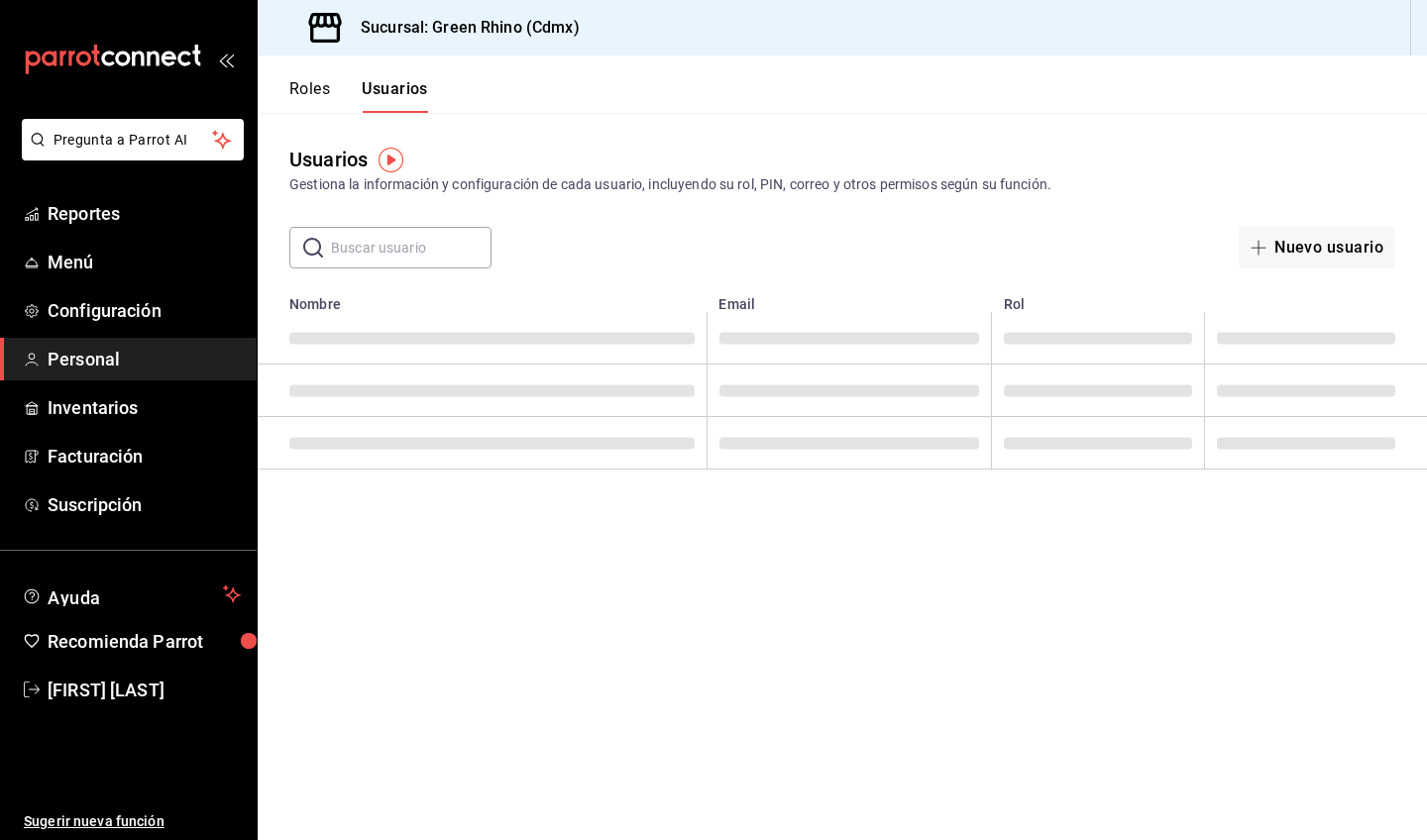 click on "Roles" at bounding box center [309, 96] 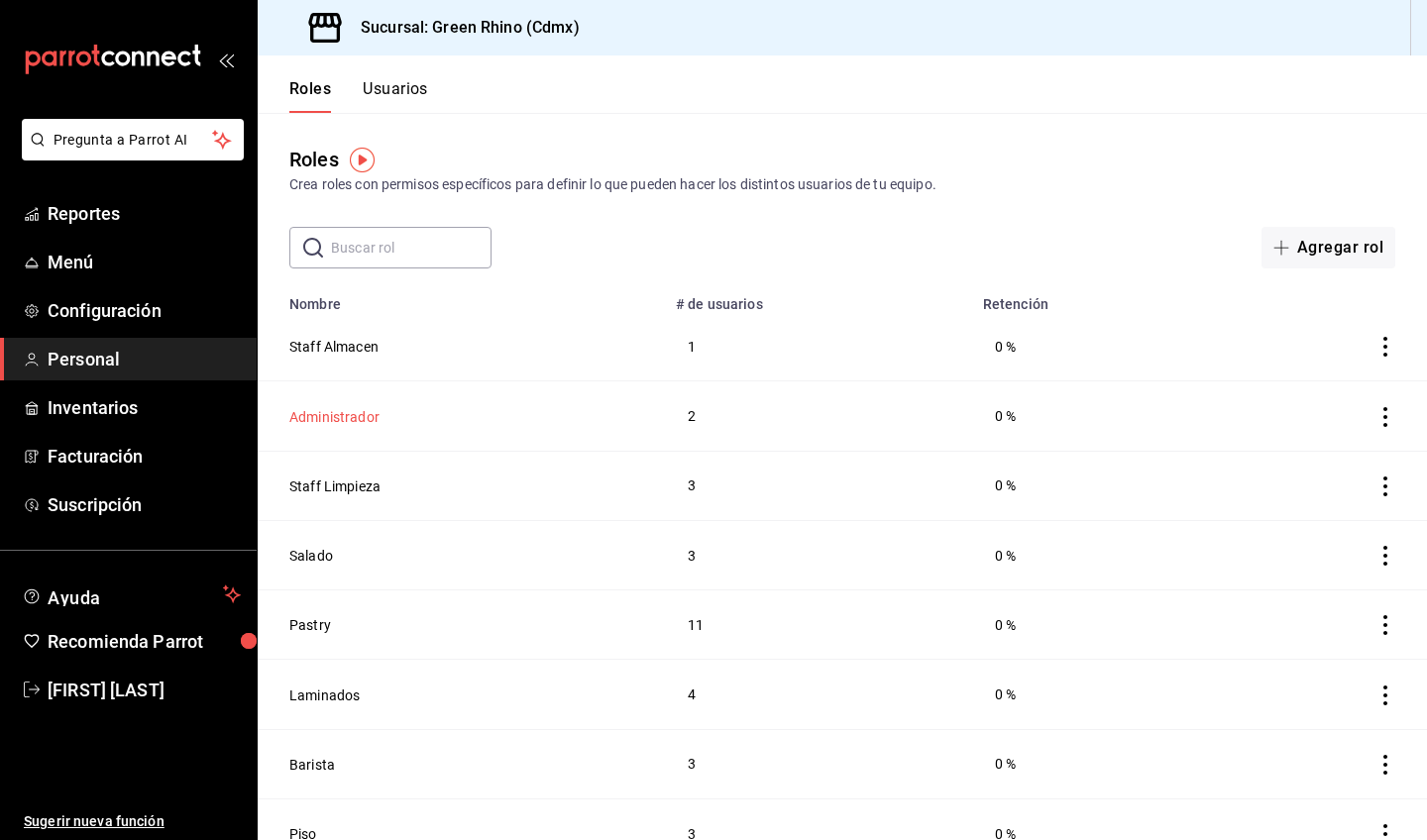 click on "Administrador" at bounding box center (334, 417) 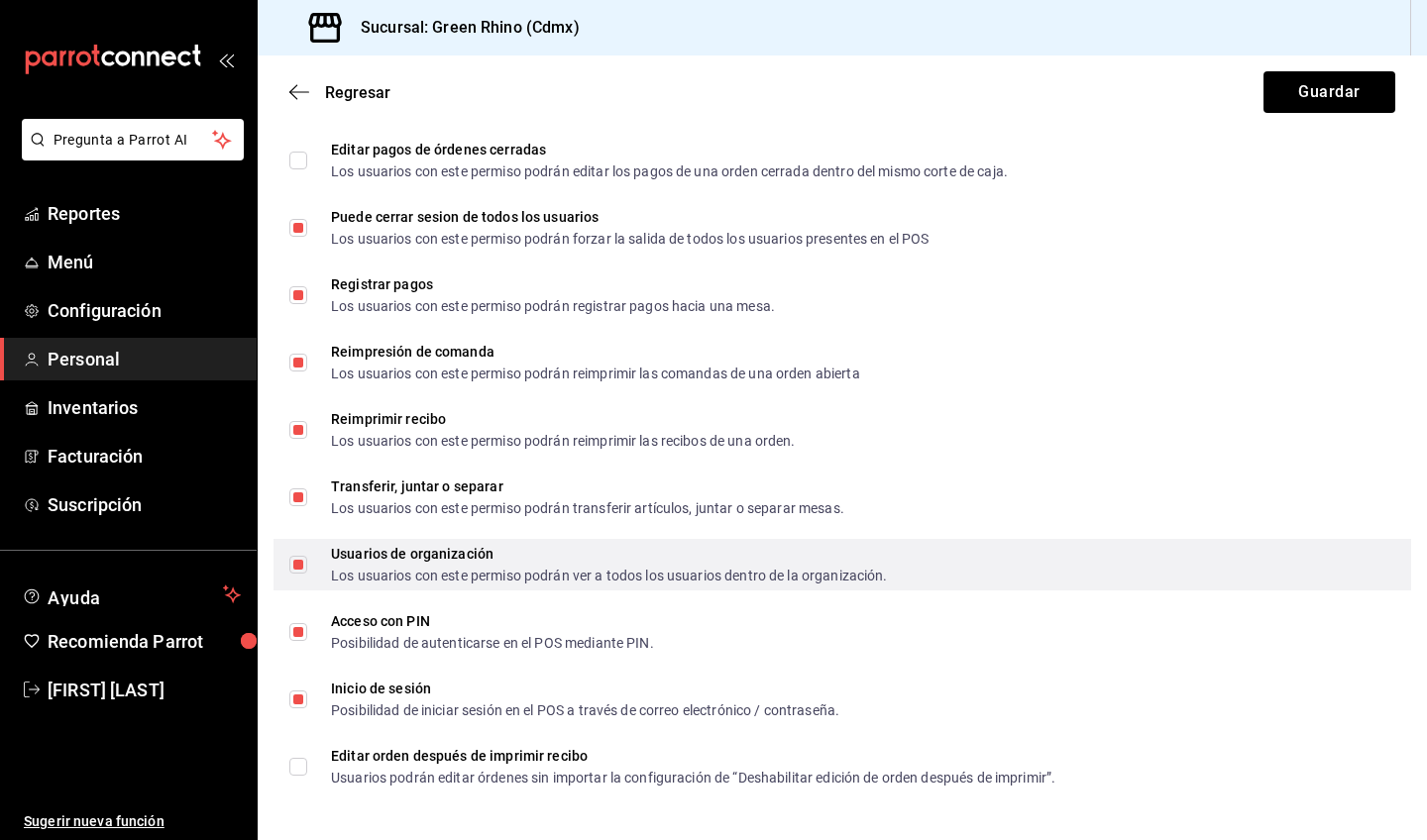 scroll, scrollTop: 3460, scrollLeft: 0, axis: vertical 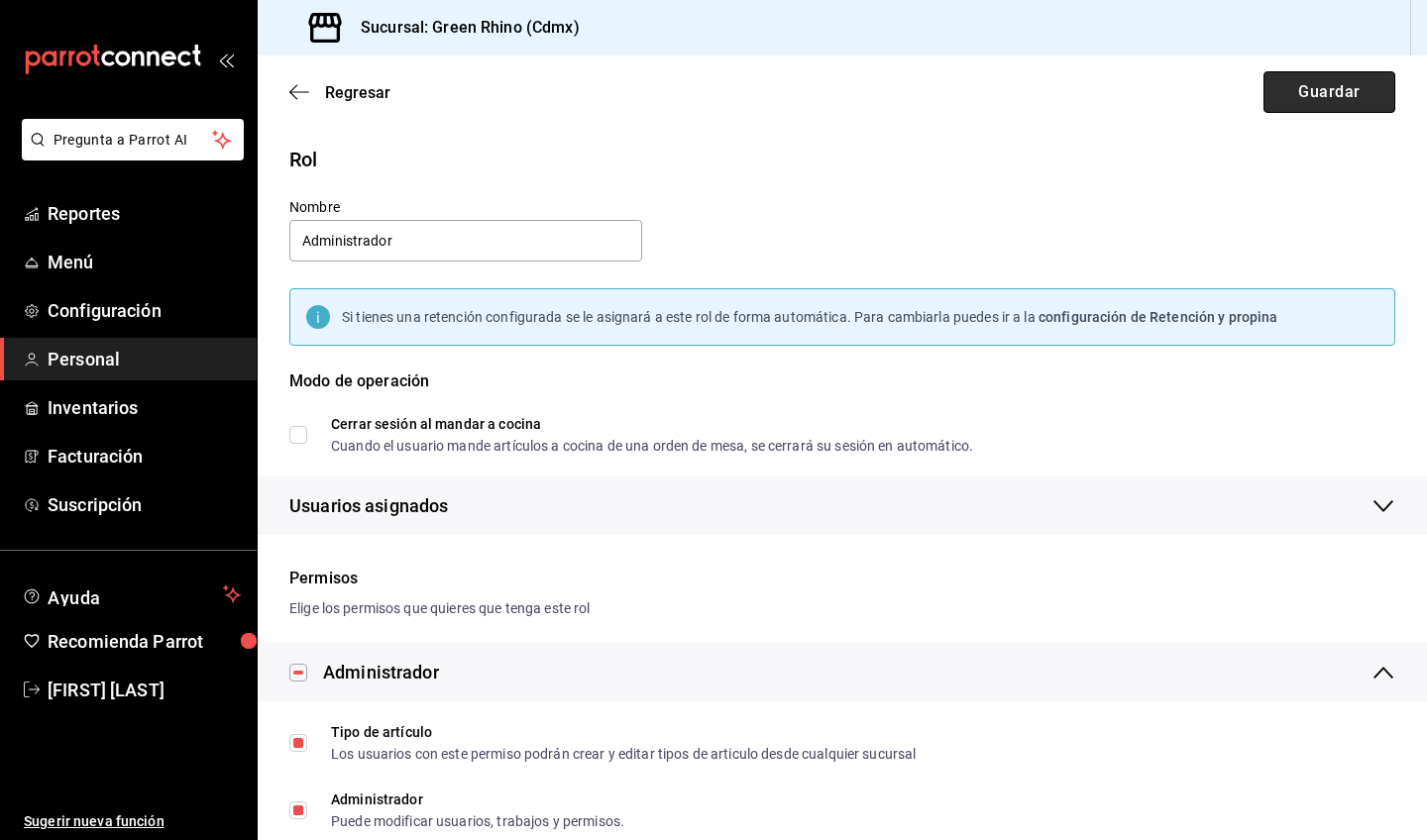 click on "Guardar" at bounding box center (1329, 92) 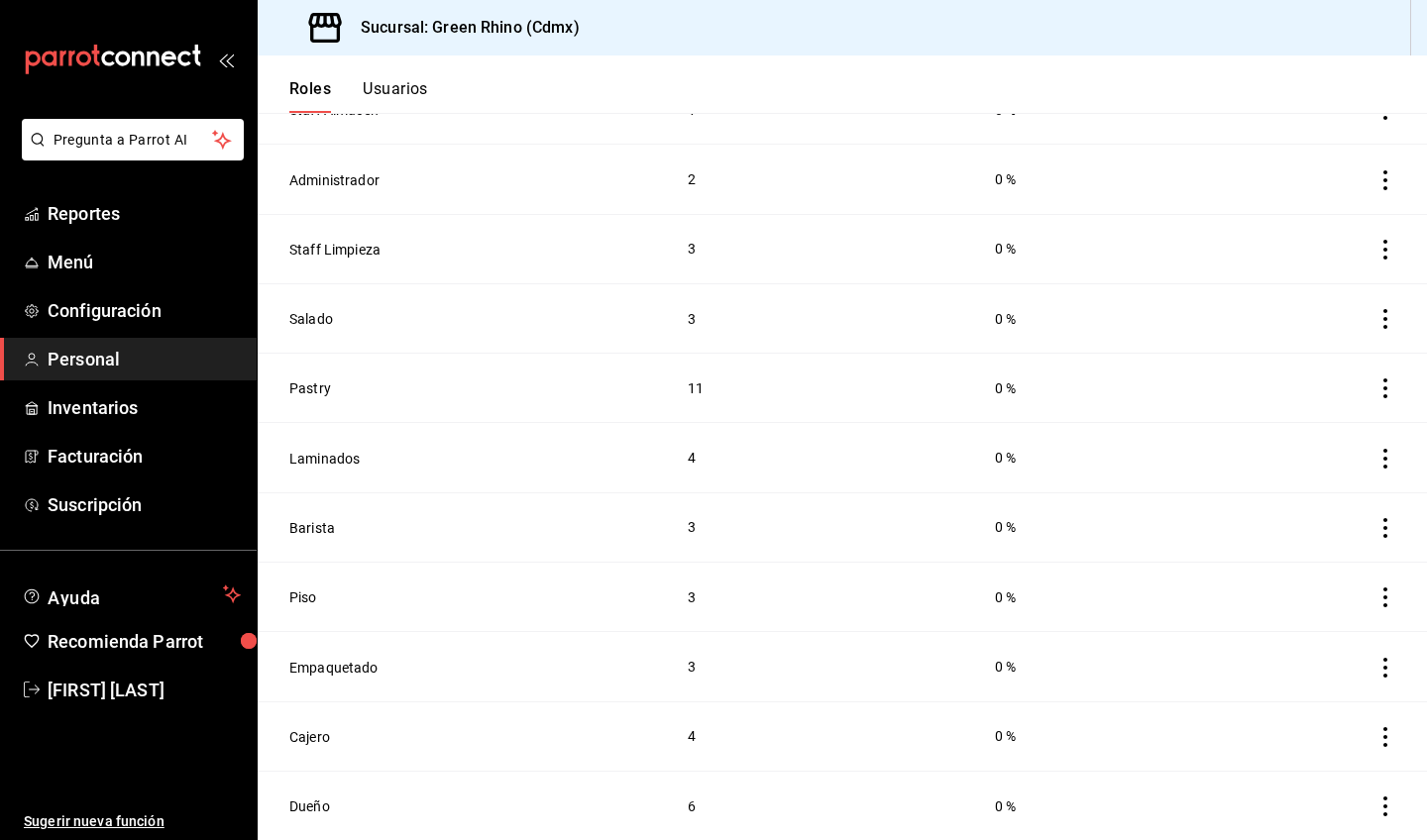 scroll, scrollTop: 237, scrollLeft: 0, axis: vertical 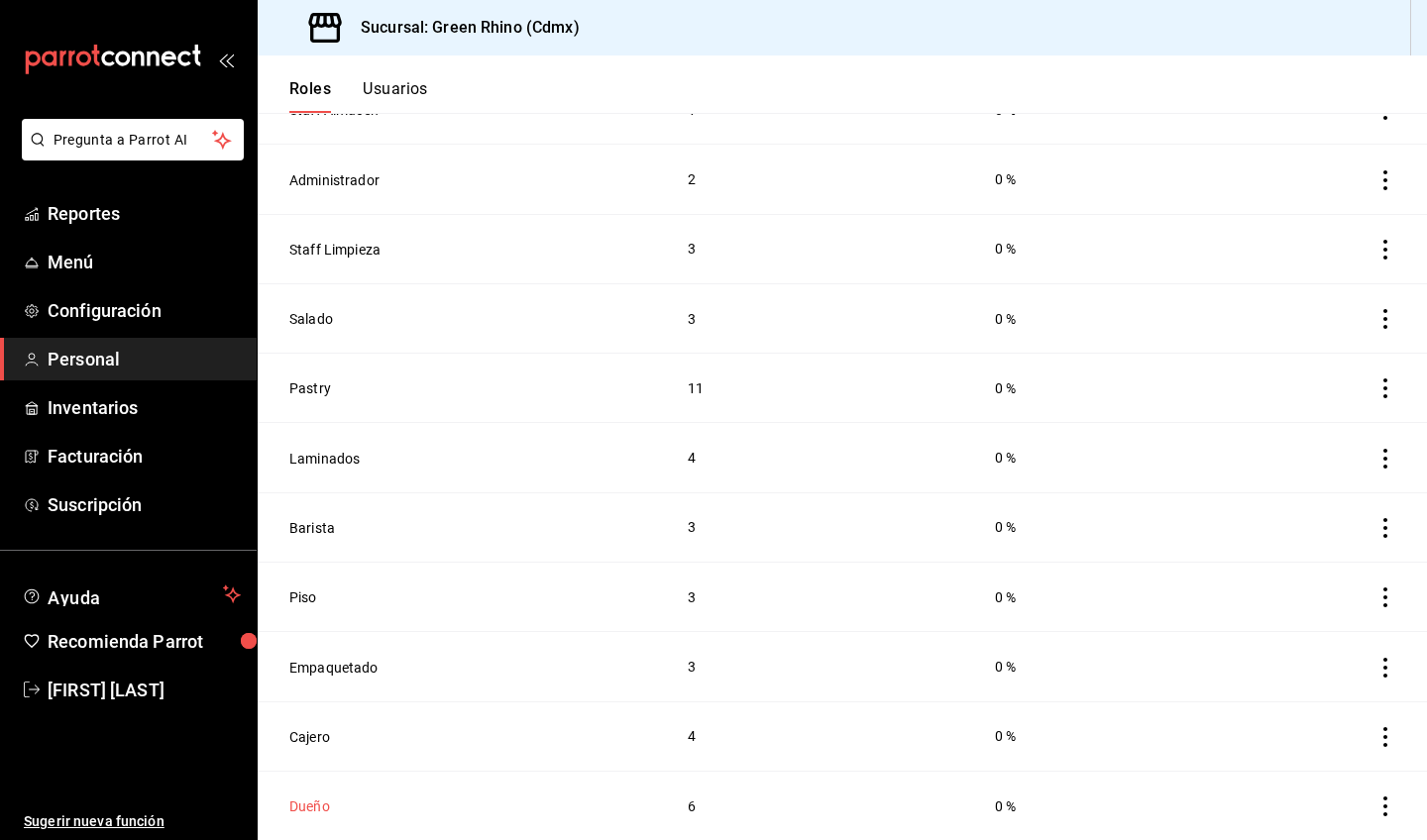 click on "Dueño" at bounding box center (309, 806) 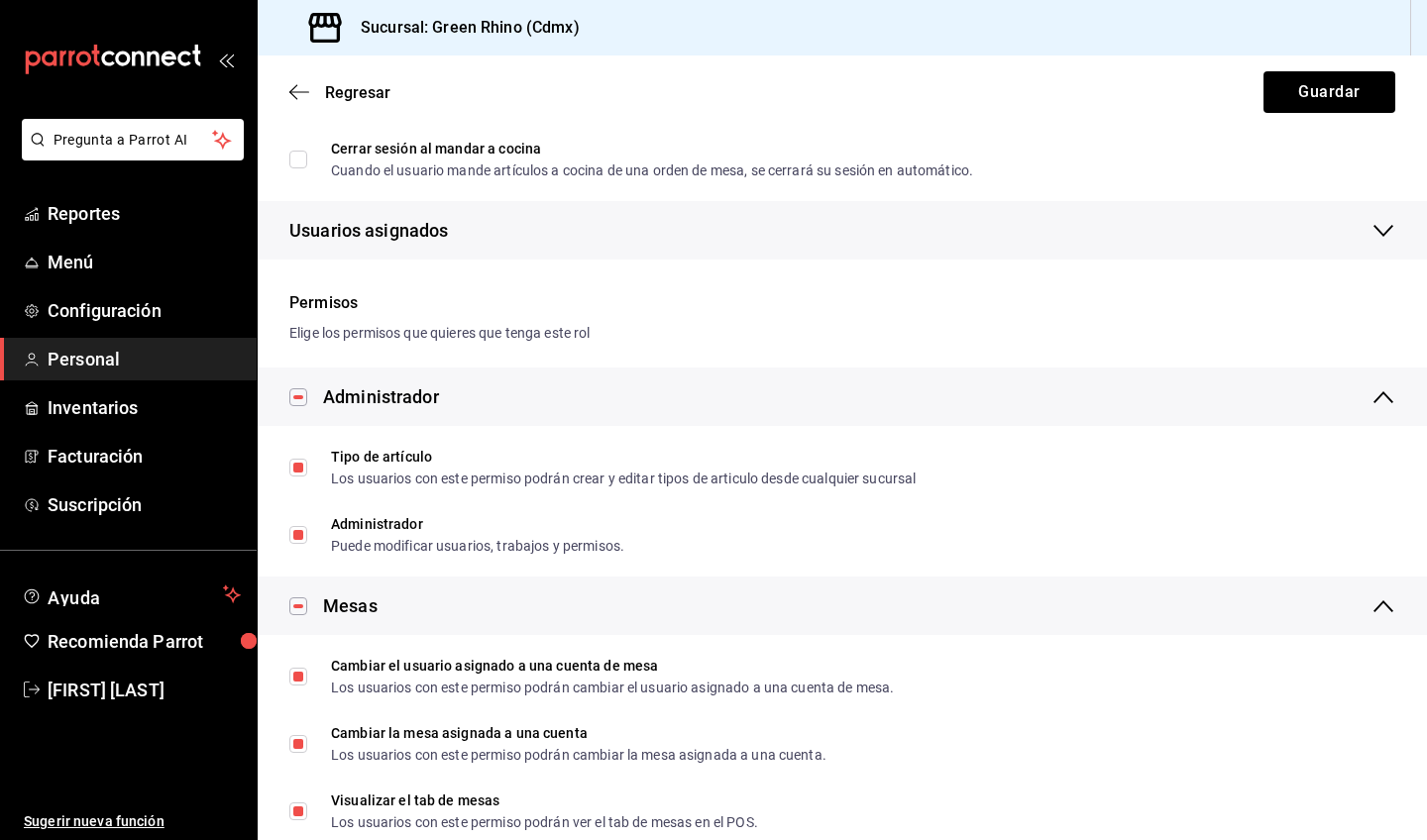 scroll, scrollTop: 0, scrollLeft: 0, axis: both 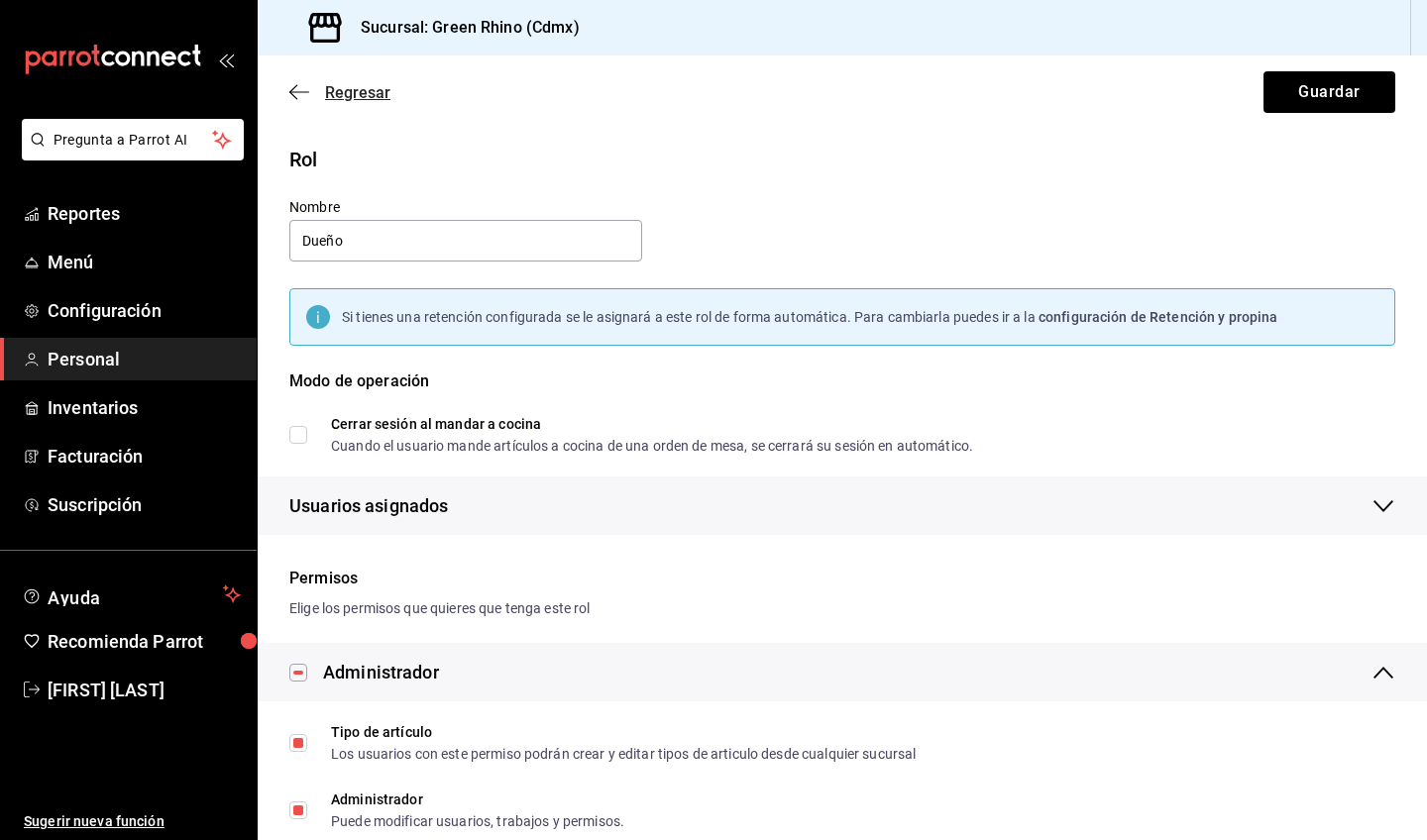click 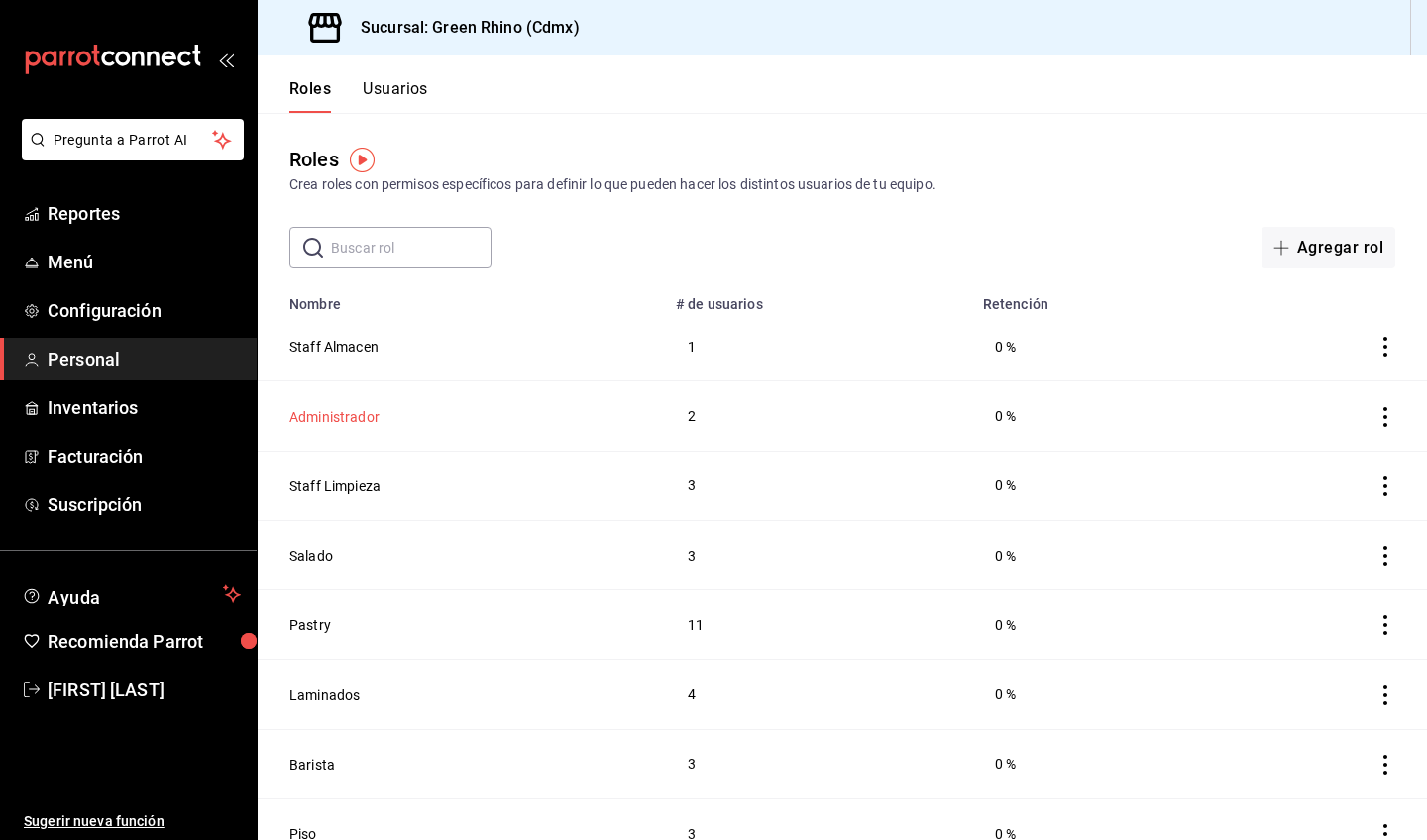 scroll, scrollTop: 0, scrollLeft: 0, axis: both 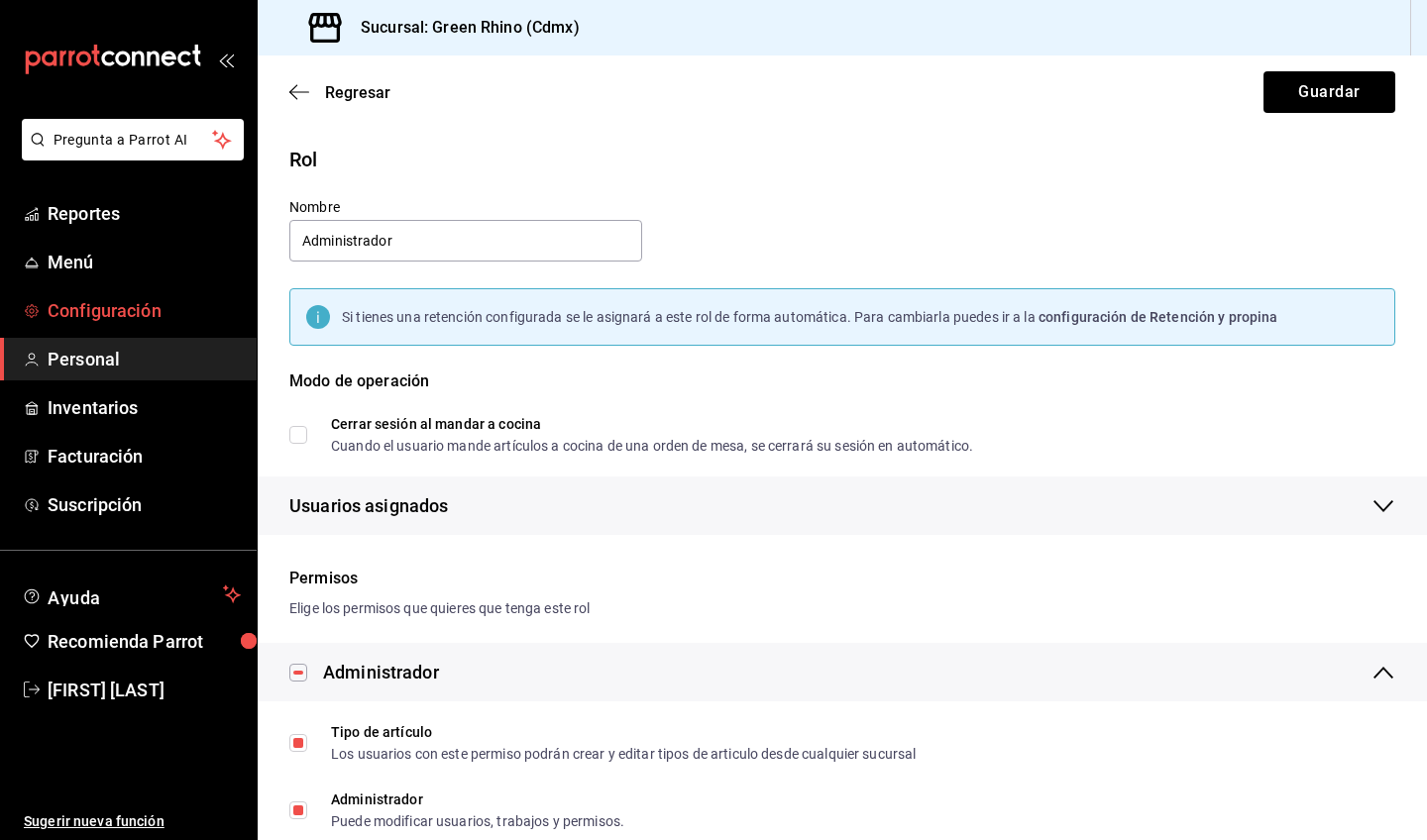 click on "Configuración" at bounding box center [144, 310] 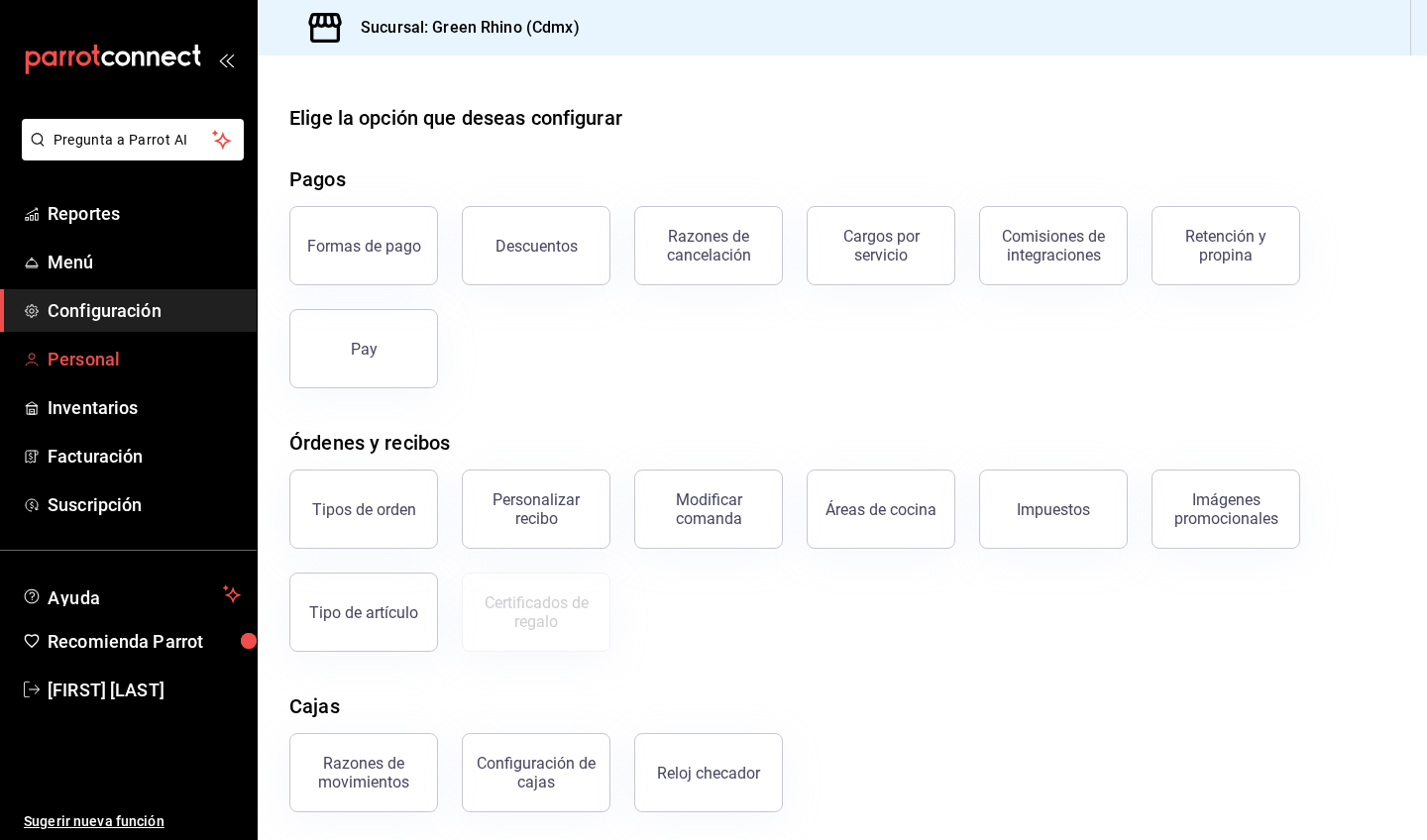 click on "Personal" at bounding box center [144, 359] 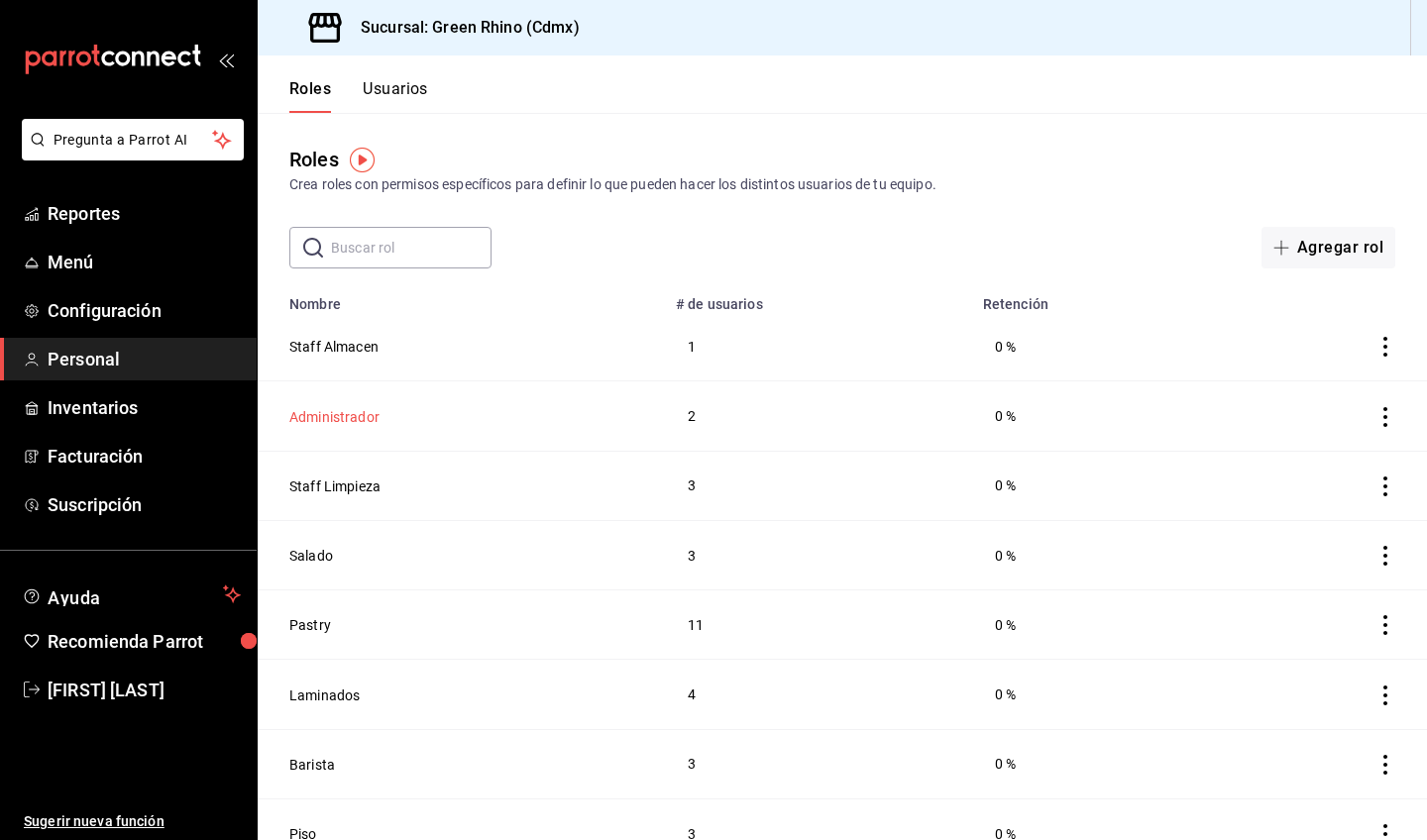 click on "Administrador" at bounding box center (334, 417) 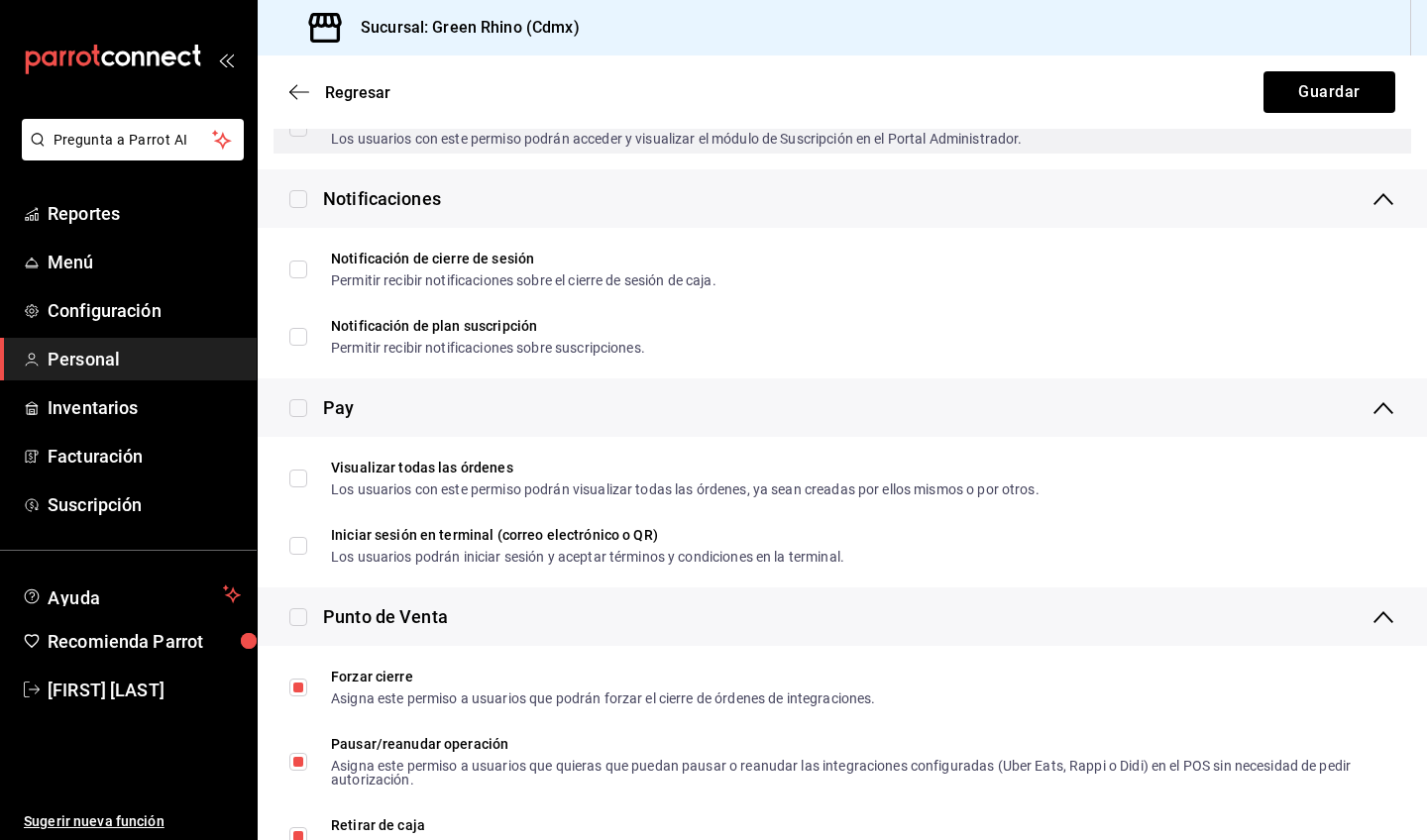 scroll, scrollTop: 1838, scrollLeft: 0, axis: vertical 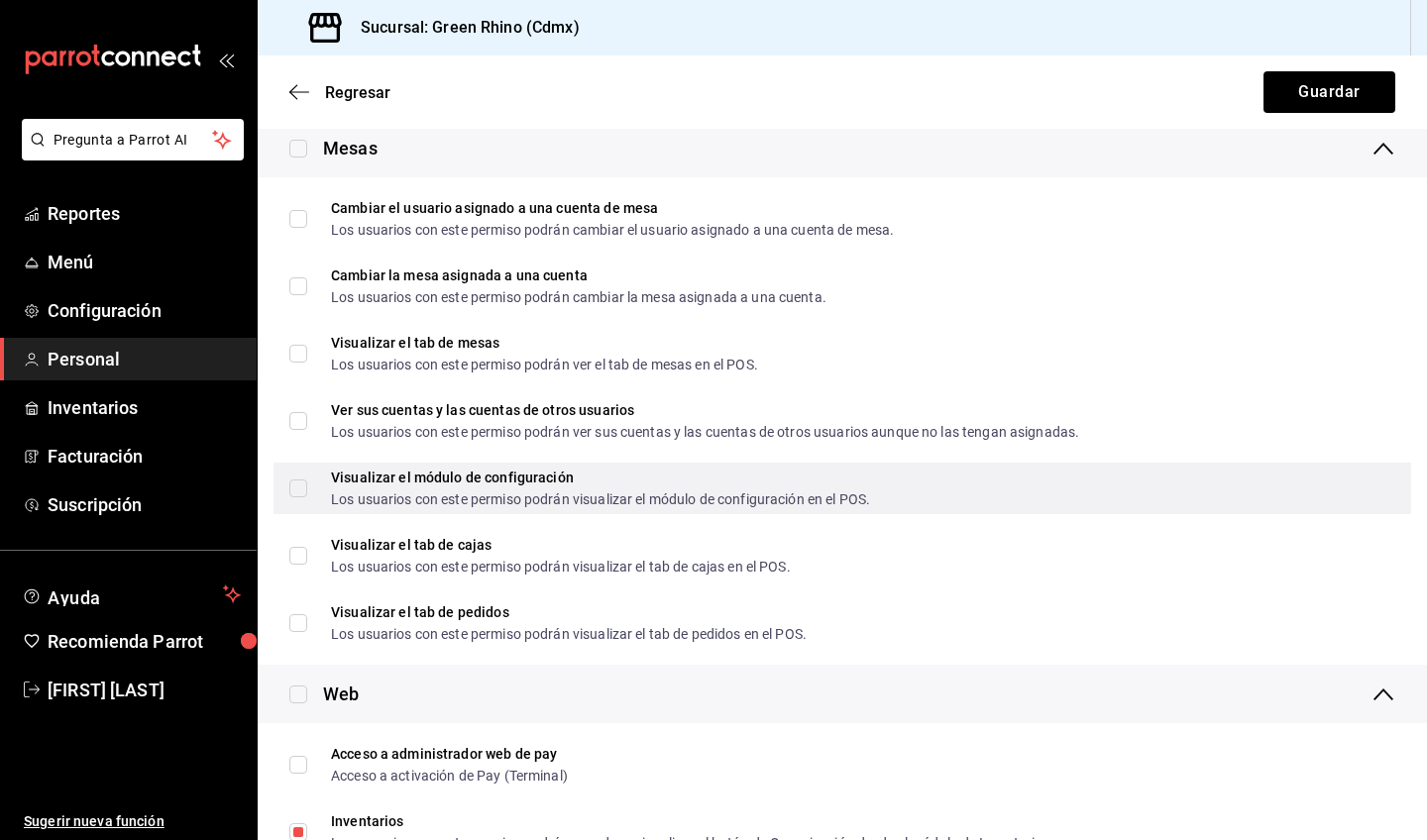 click on "Los usuarios con este permiso podrán visualizar el módulo de configuración en el POS." at bounding box center [601, 499] 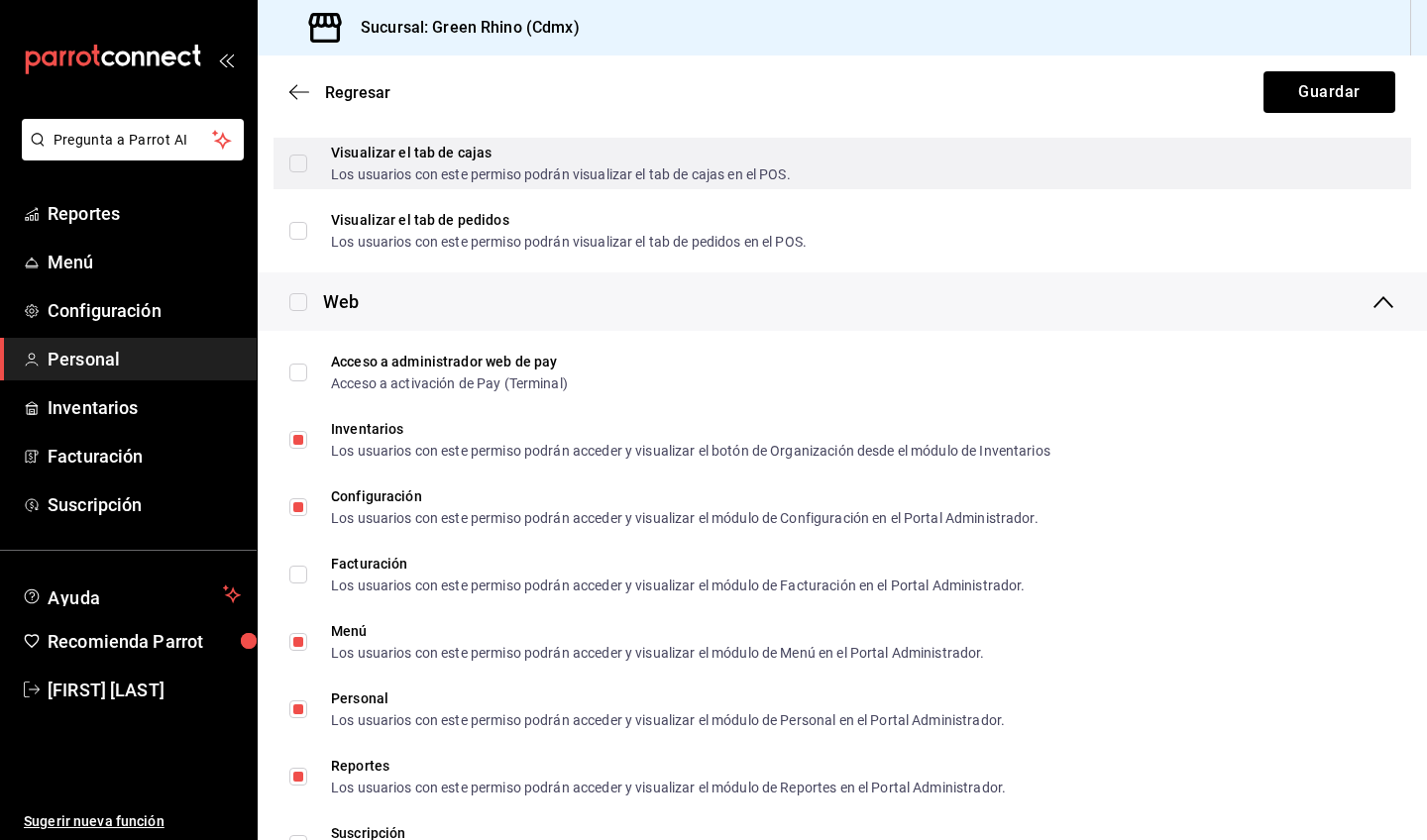 scroll, scrollTop: 1124, scrollLeft: 0, axis: vertical 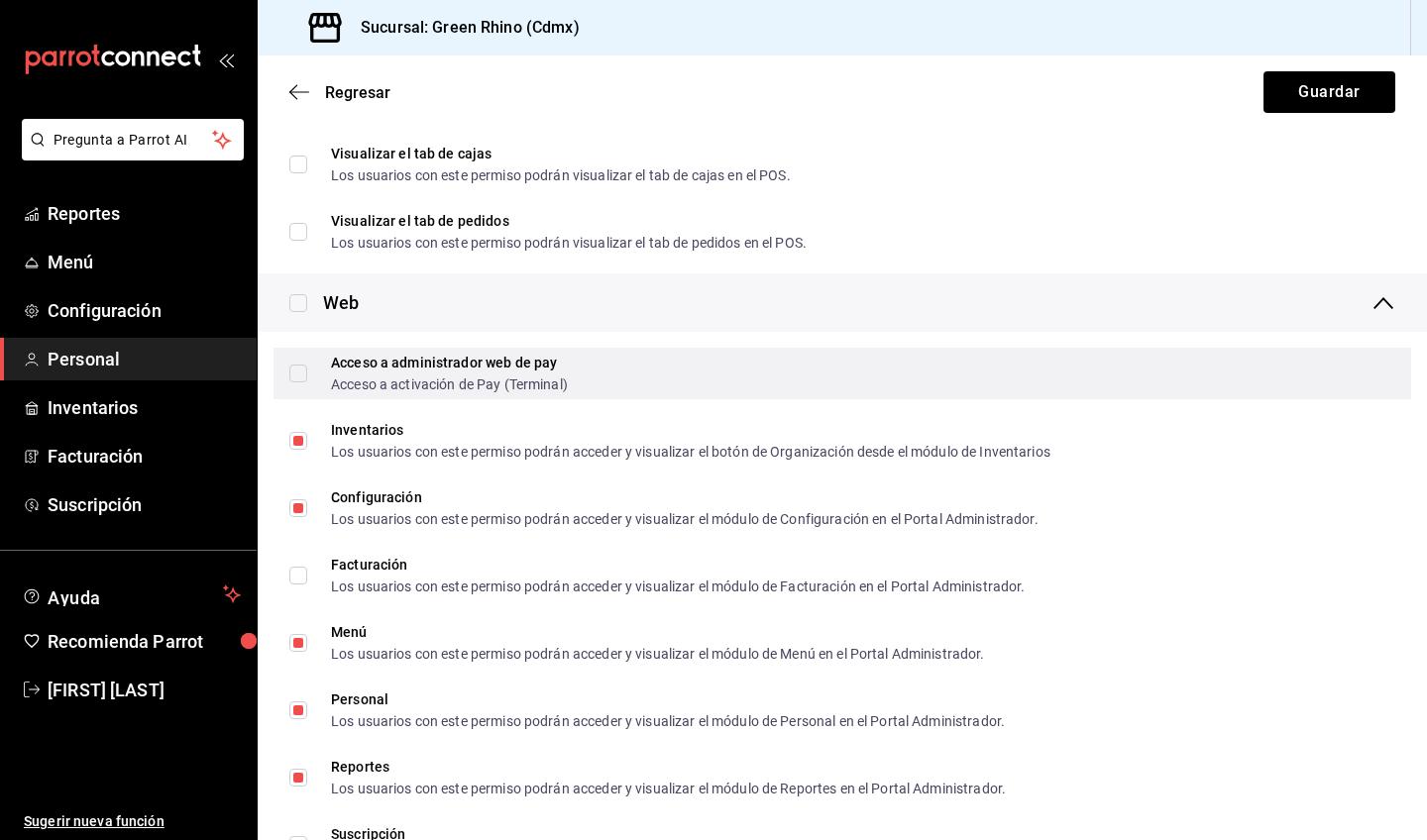 click on "Acceso a administrador web de pay Acceso a activación de Pay (Terminal)" at bounding box center [298, 373] 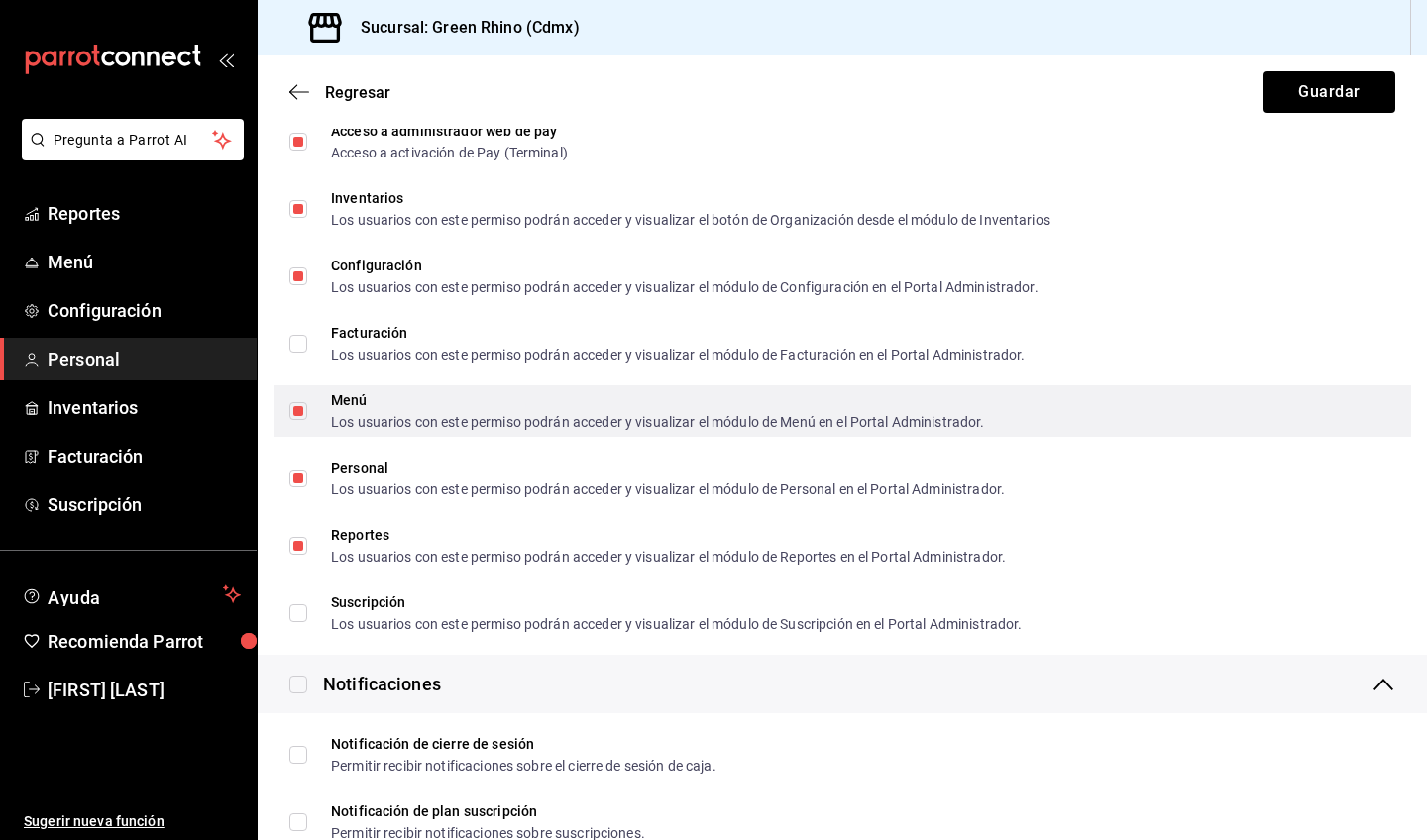 scroll, scrollTop: 1358, scrollLeft: 0, axis: vertical 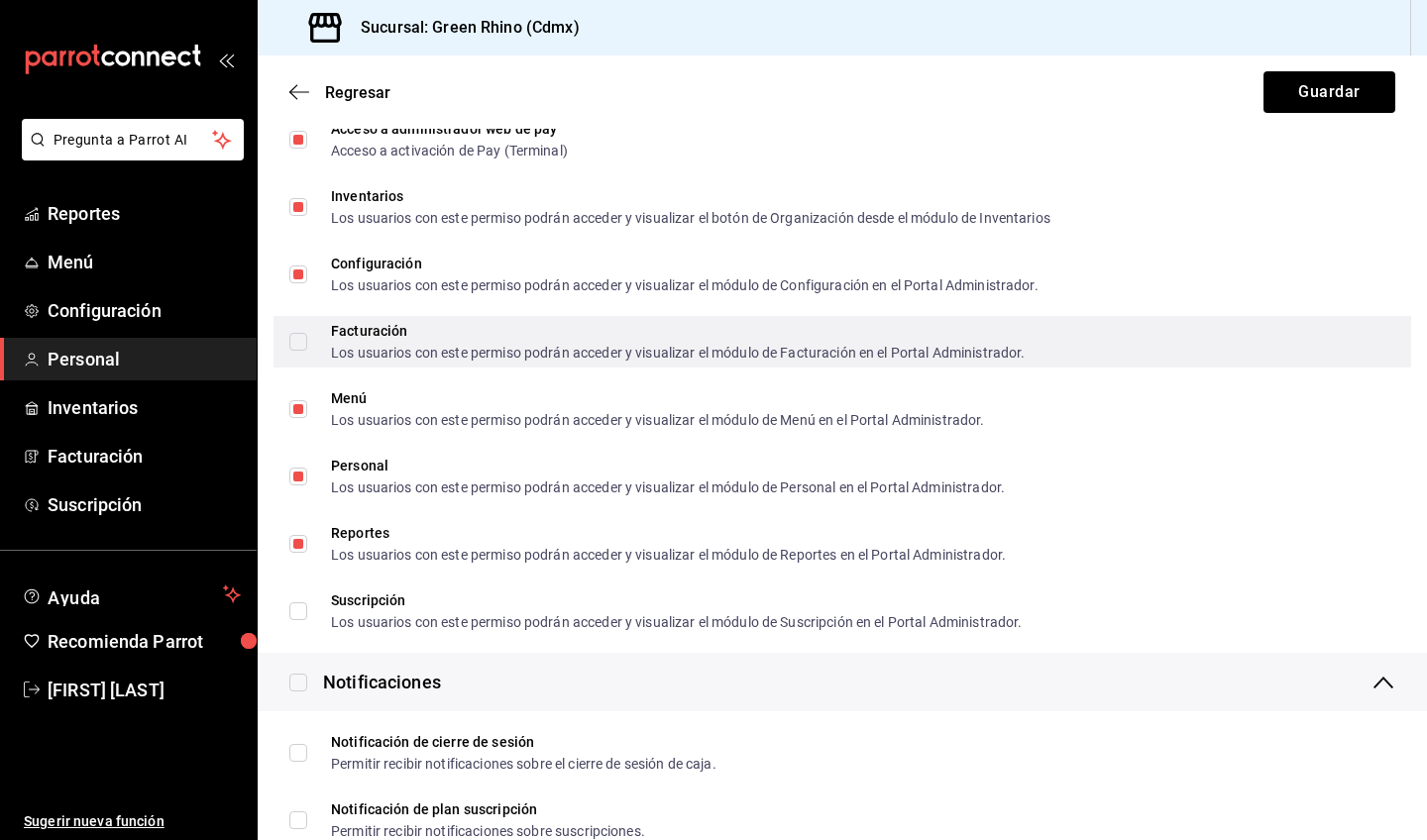 click on "Facturación Los usuarios con este permiso podrán acceder y visualizar el módulo de Facturación en el Portal Administrador." at bounding box center [298, 342] 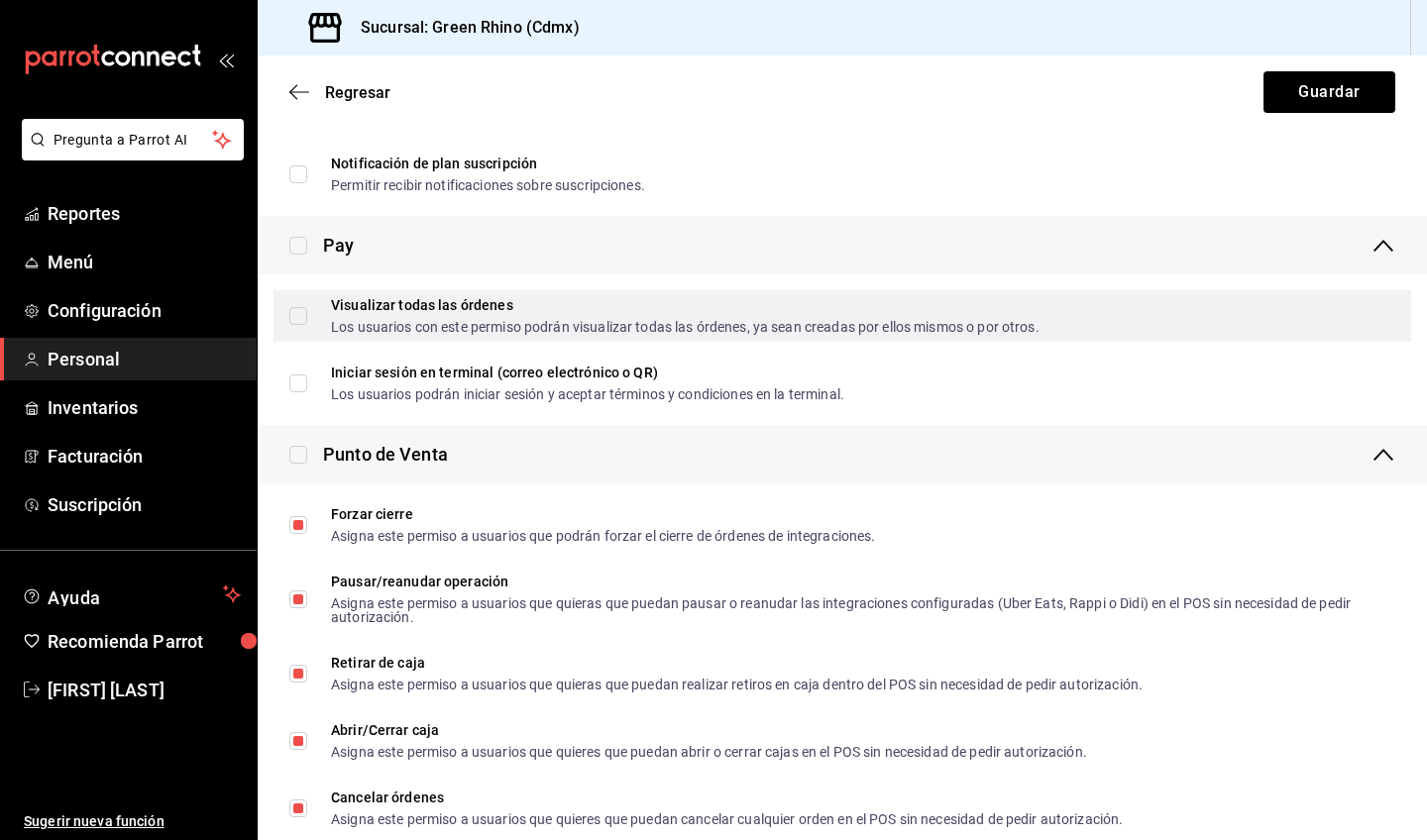 scroll, scrollTop: 2044, scrollLeft: 0, axis: vertical 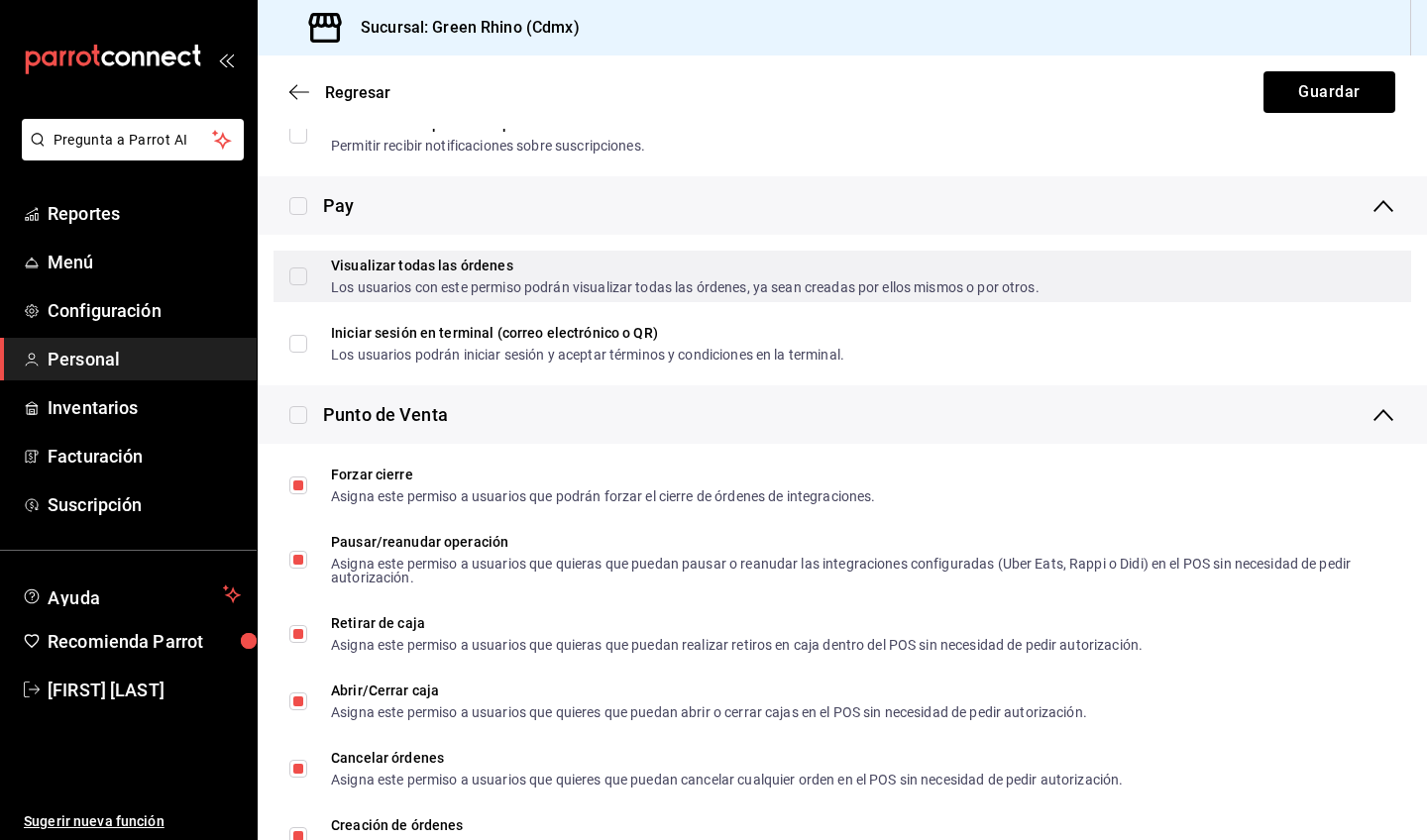 click on "Visualizar todas las órdenes Los usuarios con este permiso podrán visualizar todas las órdenes, ya sean creadas por ellos mismos o por otros." at bounding box center (298, 276) 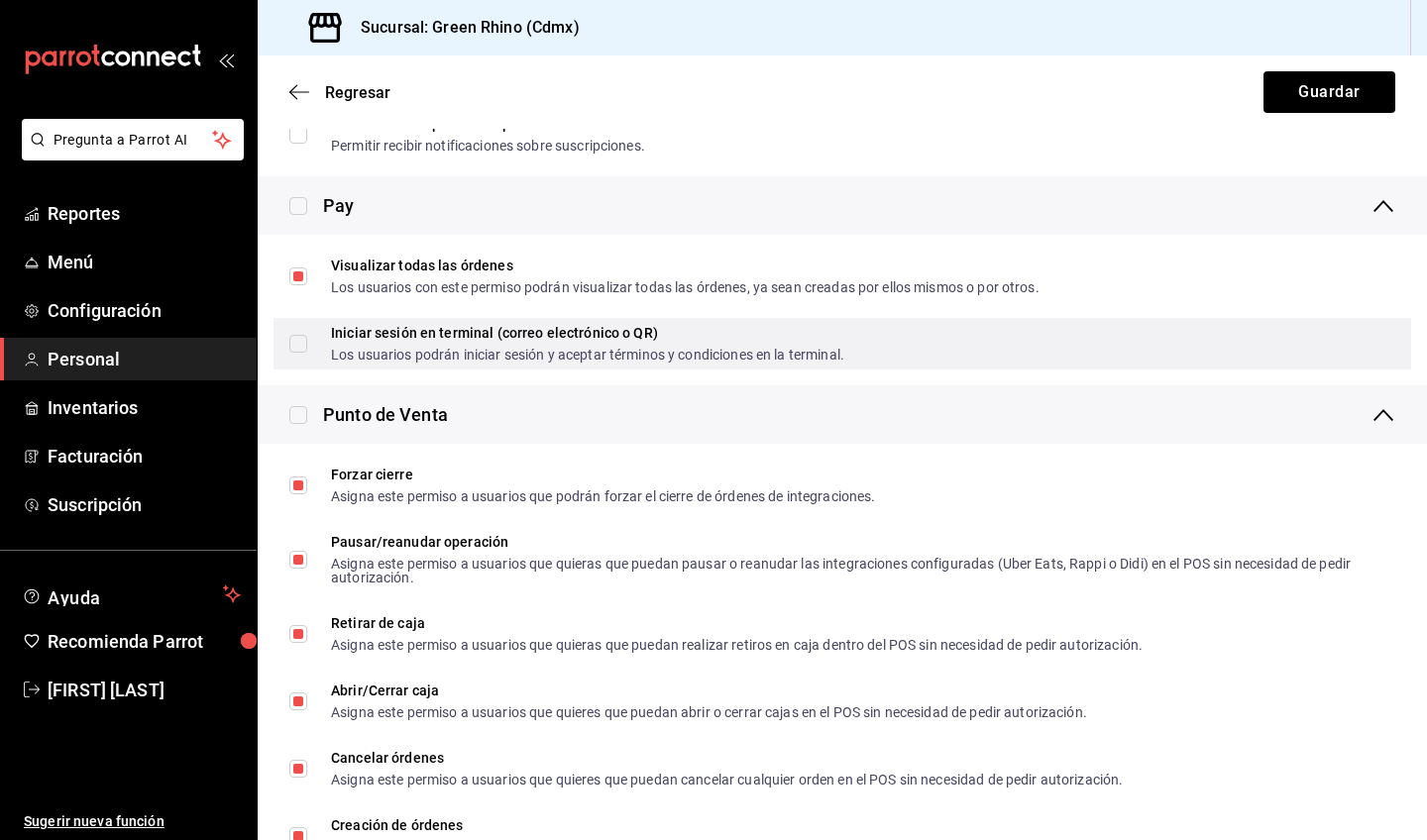 click on "Iniciar sesión en terminal (correo electrónico o QR) Los usuarios podrán iniciar sesión y aceptar términos y condiciones en la terminal." at bounding box center [298, 344] 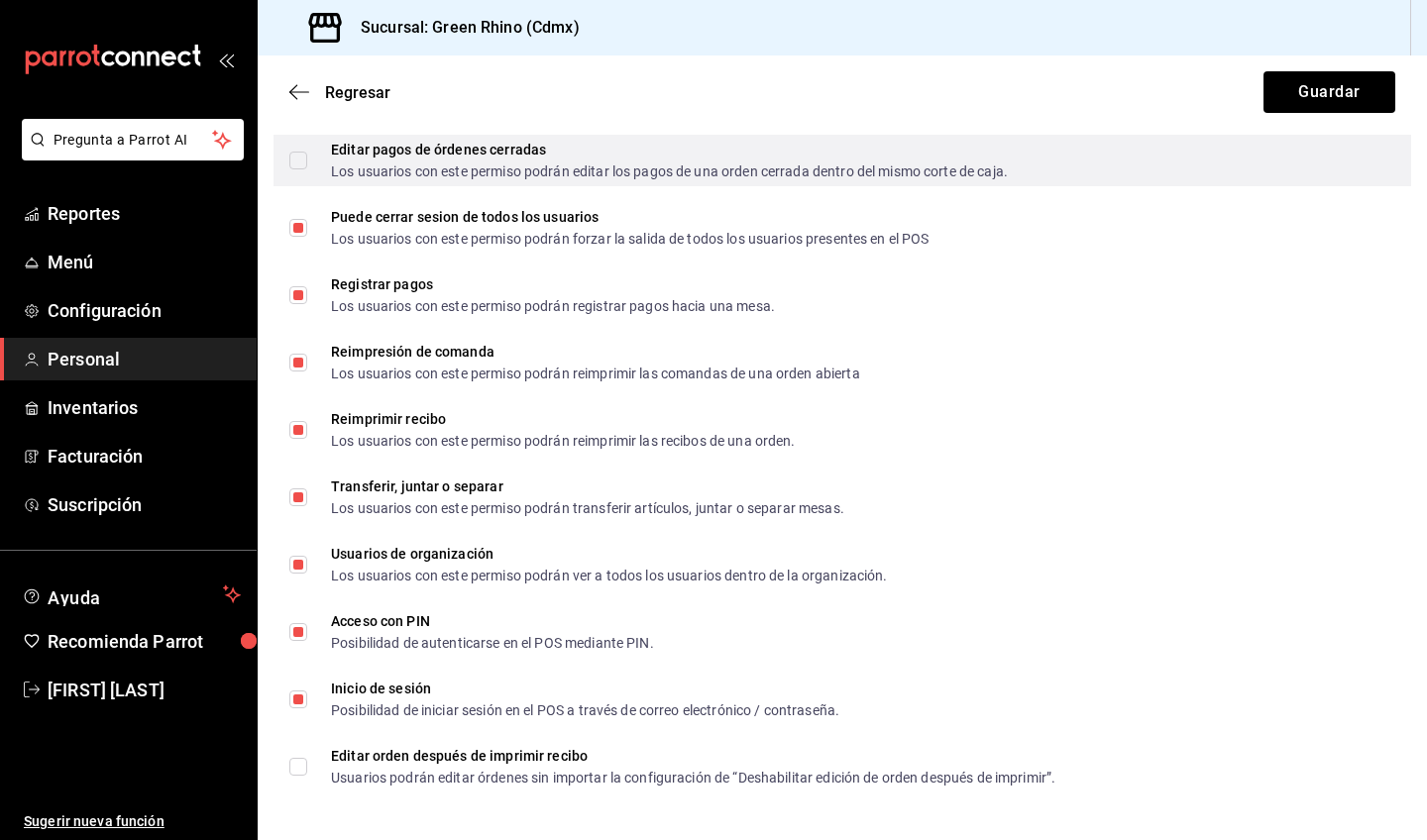 scroll, scrollTop: 3460, scrollLeft: 0, axis: vertical 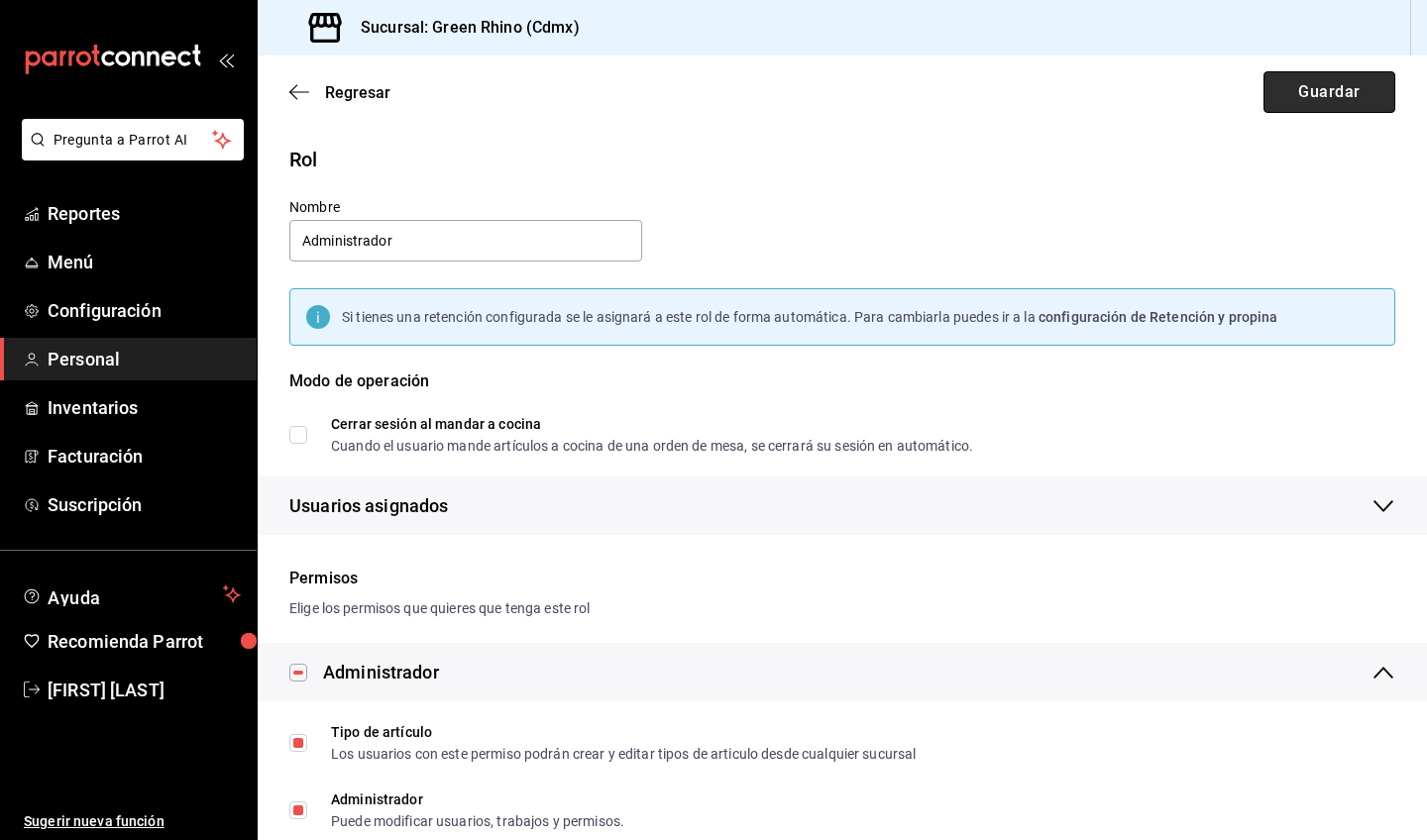 click on "Guardar" at bounding box center [1329, 92] 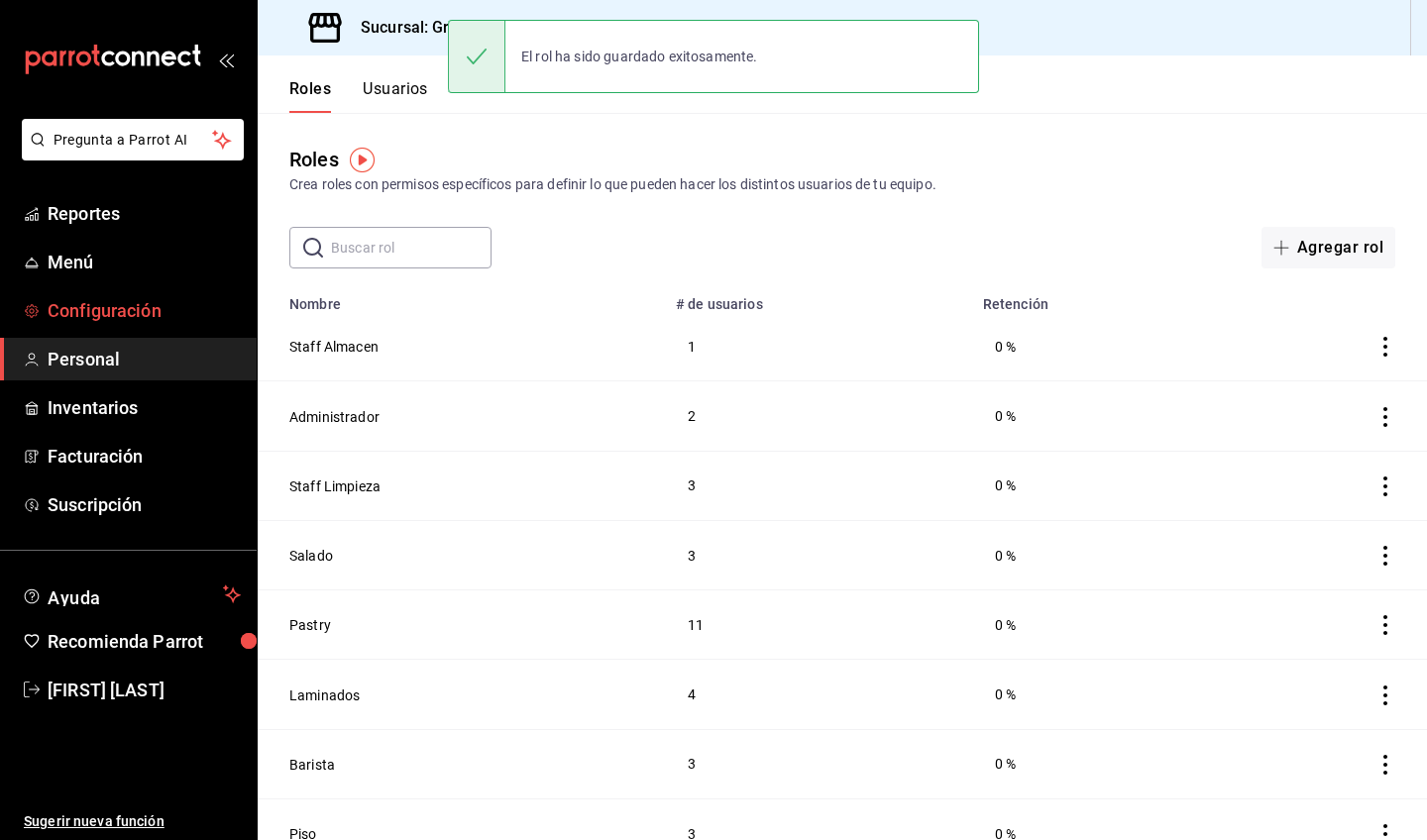 click on "Configuración" at bounding box center (144, 310) 